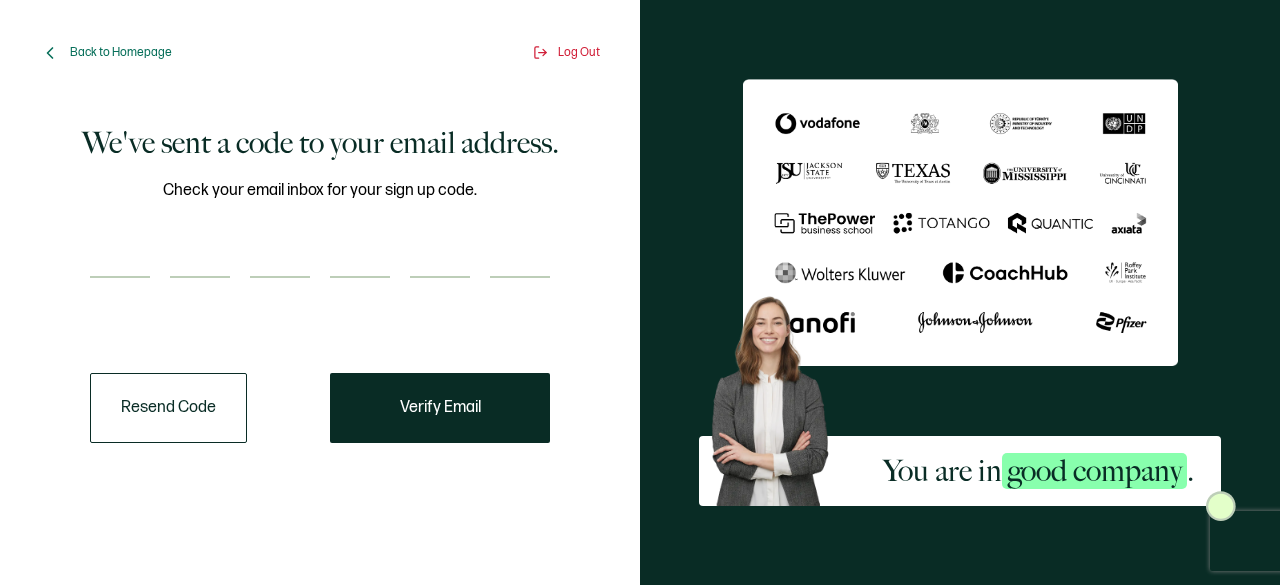 scroll, scrollTop: 0, scrollLeft: 0, axis: both 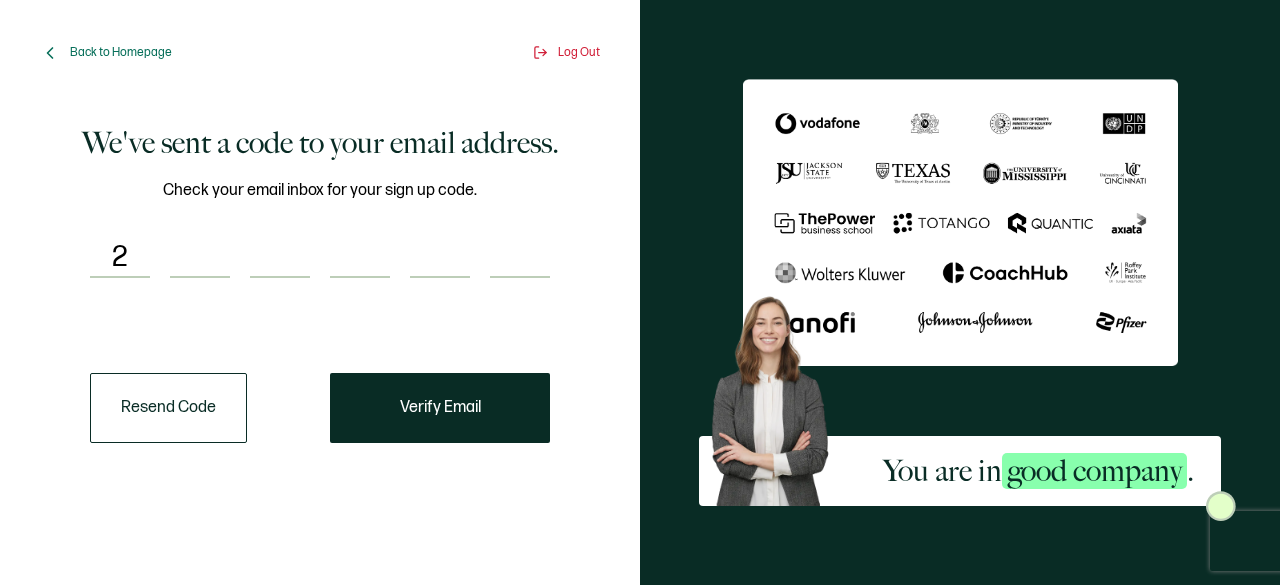 type on "9" 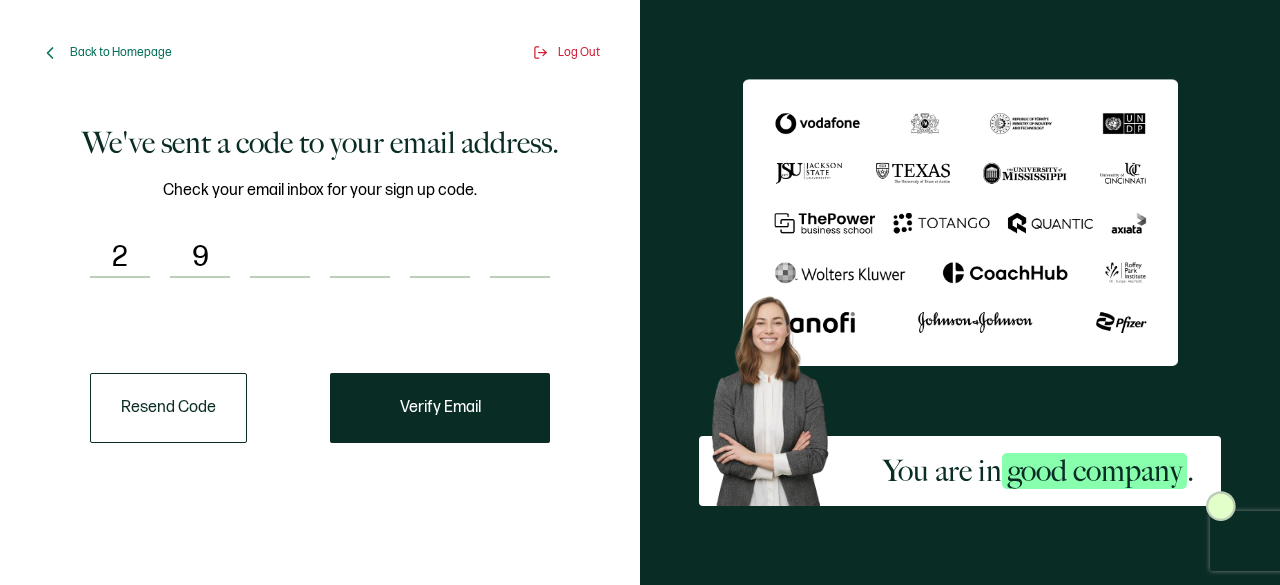 type on "6" 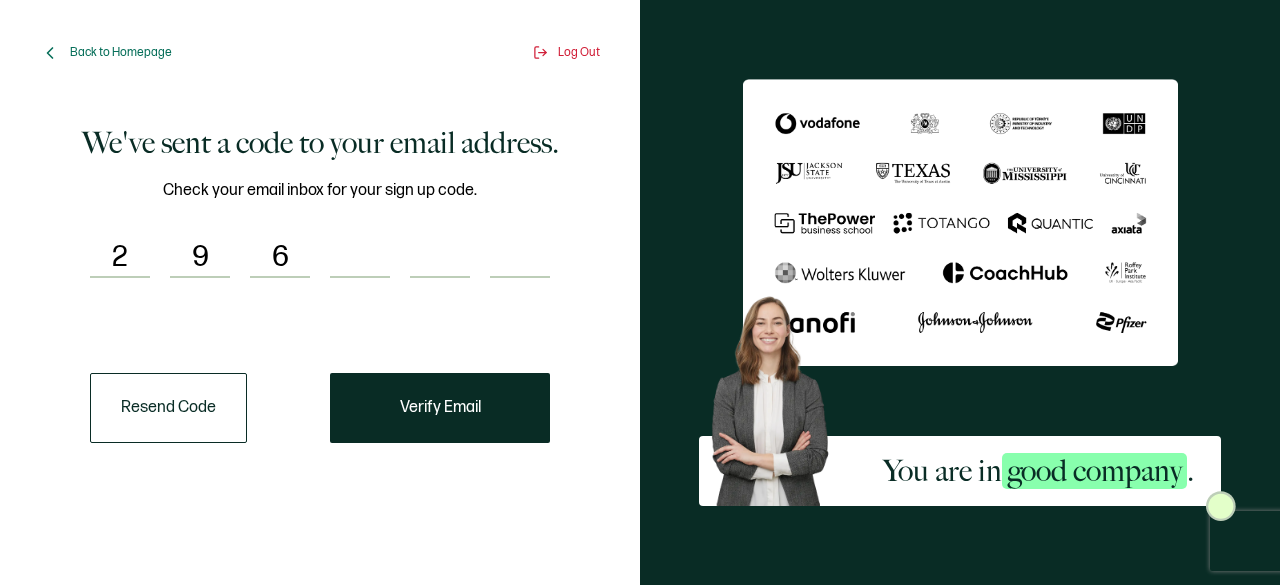 type on "0" 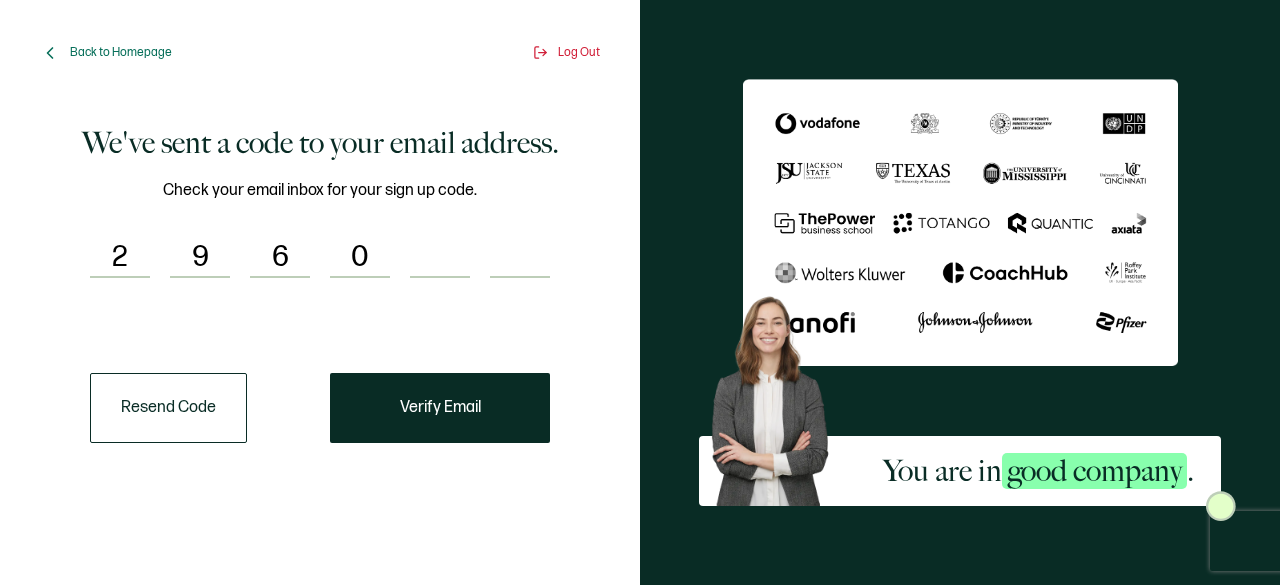 type on "9" 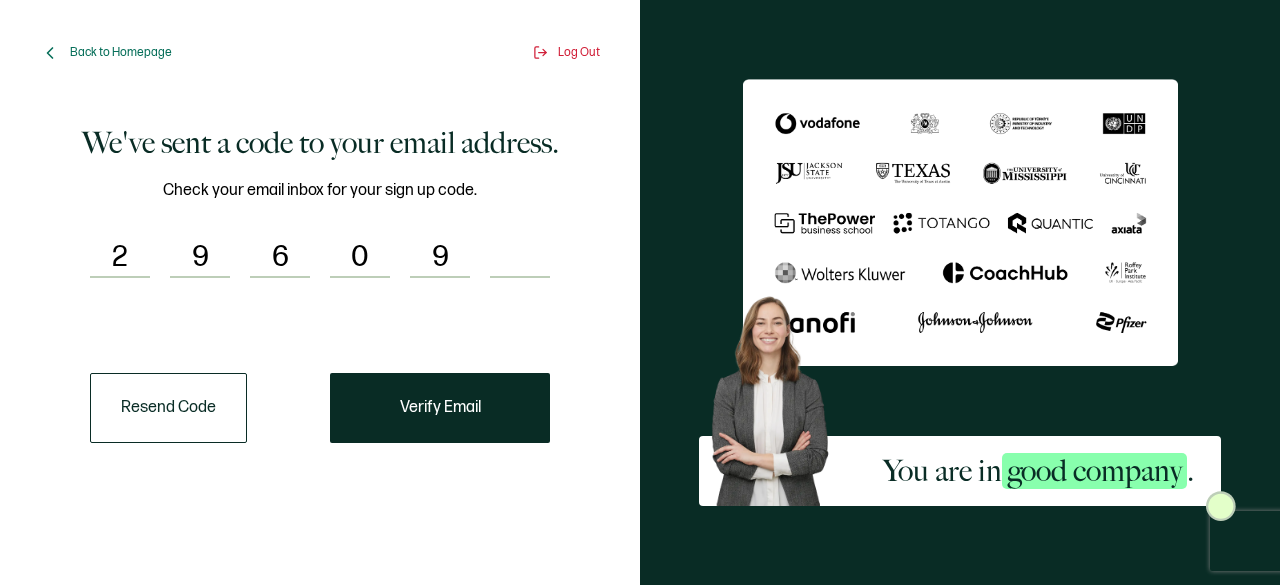 type on "6" 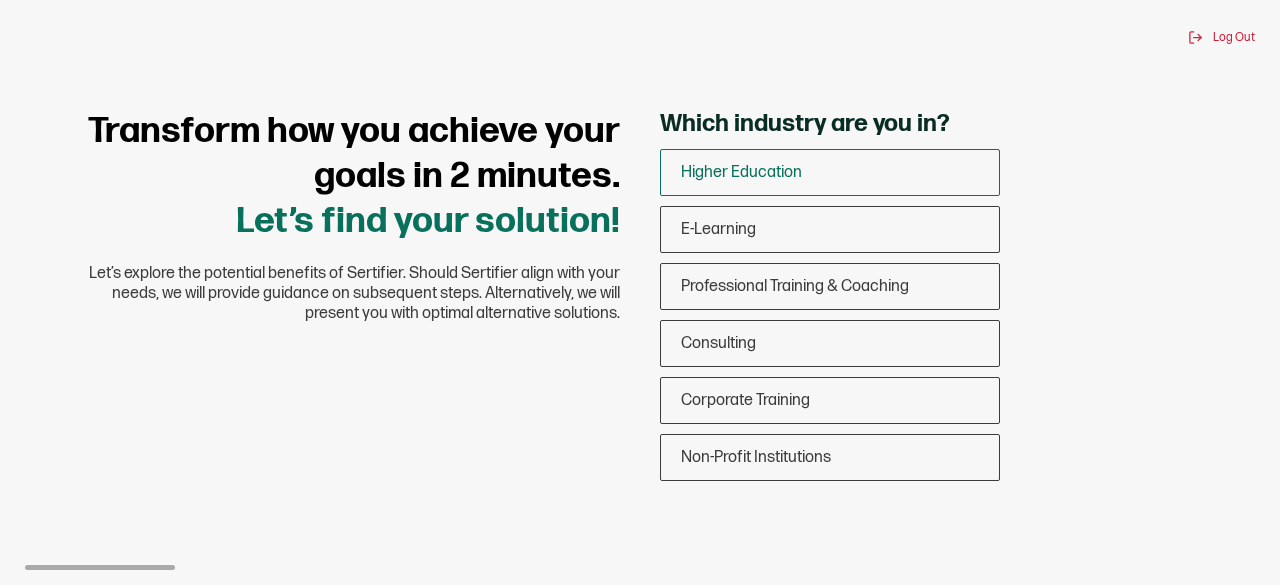 click on "Higher Education" at bounding box center [830, 172] 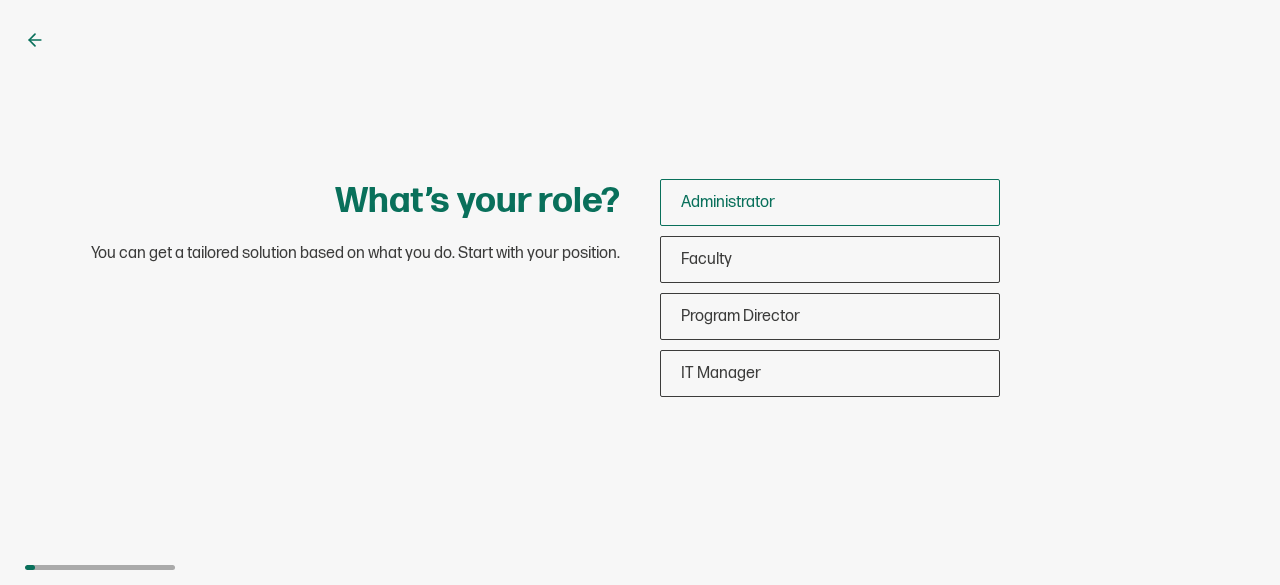 click on "Administrator" at bounding box center (830, 202) 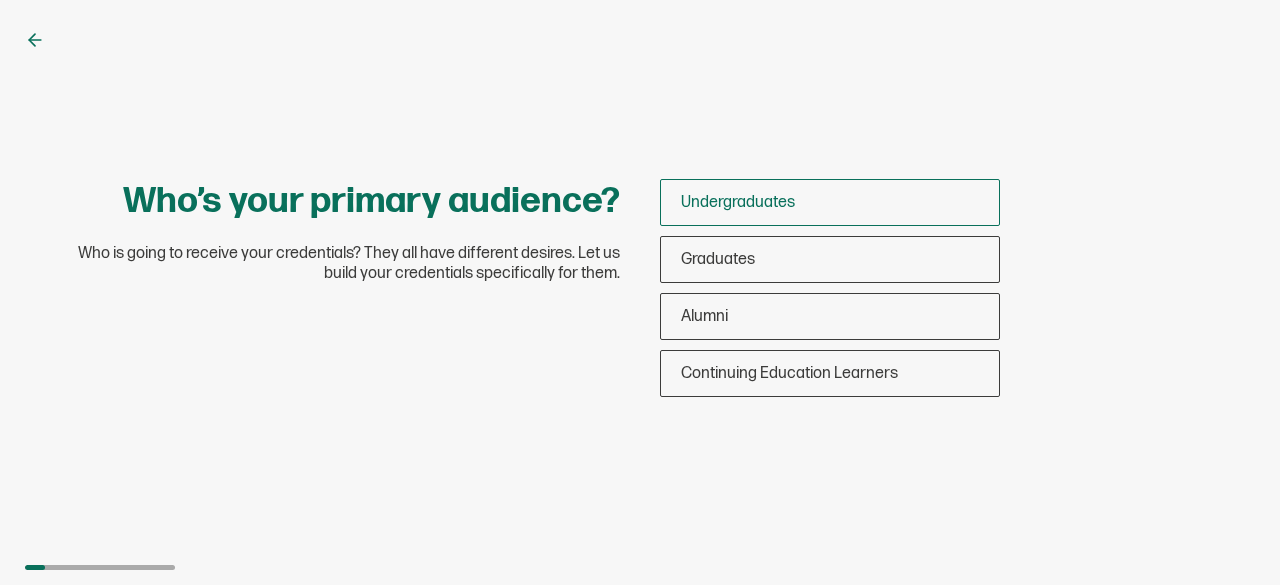 click on "Undergraduates" at bounding box center (830, 202) 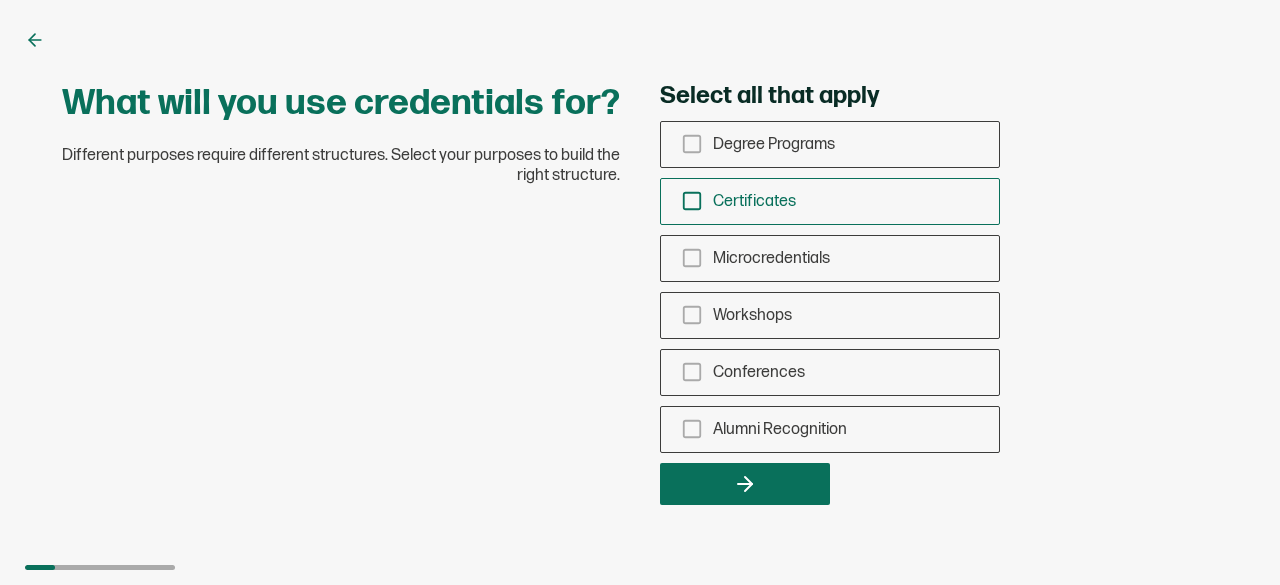 click 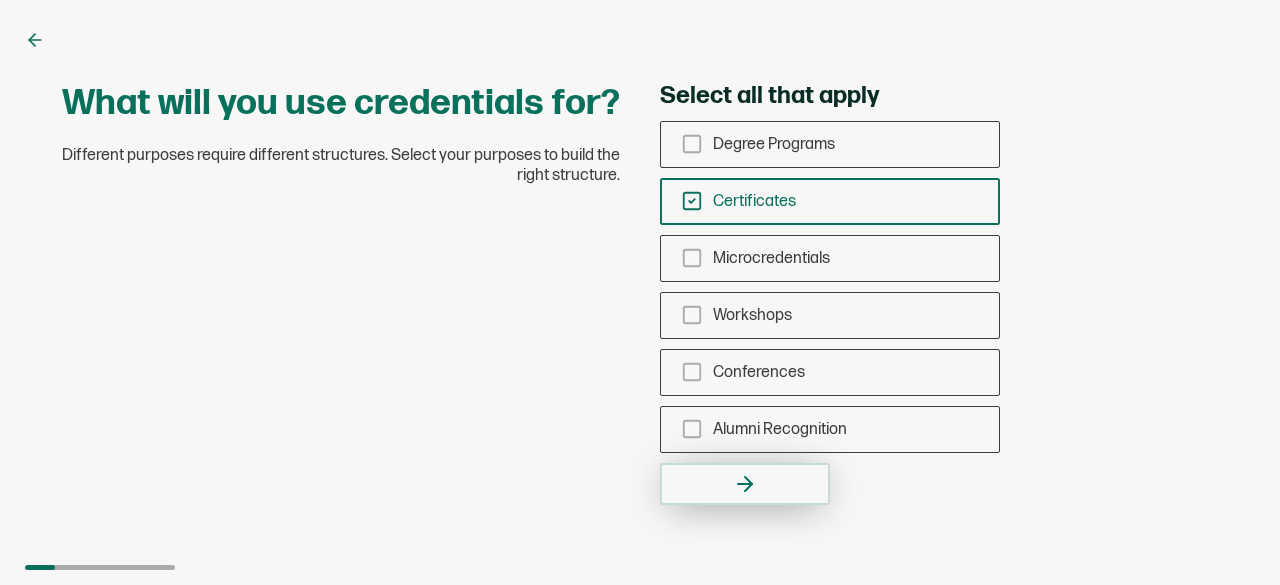 click at bounding box center [745, 484] 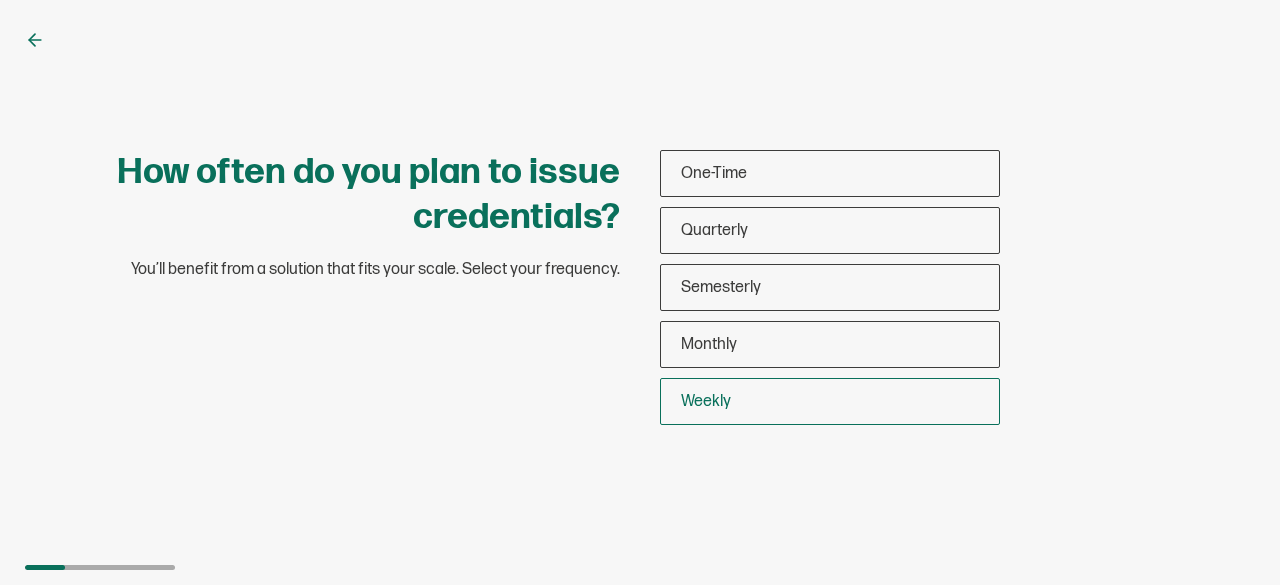 click on "Weekly" at bounding box center (830, 401) 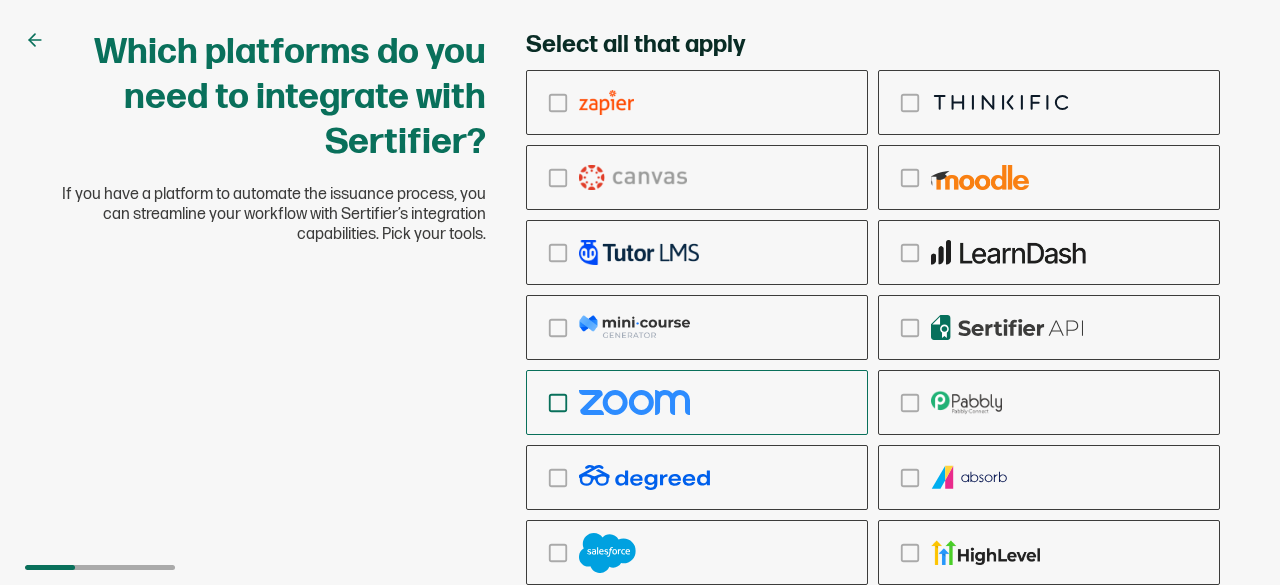 click at bounding box center [697, 402] 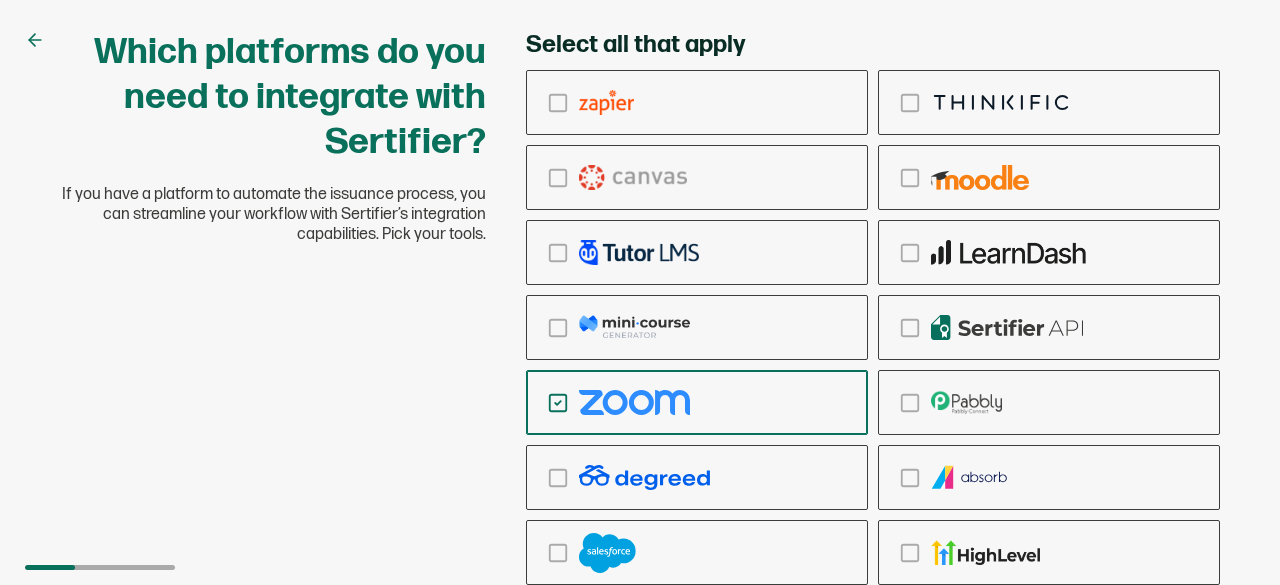 click on "Which platforms do you need to integrate with Sertifier?
If you have a platform to automate the issuance process, you can streamline your workflow with Sertifier’s integration capabilities. Pick your tools.
Select all that apply
Ringcentral Adobe Vedubox Kryterion PearsonVue CredSpark Prometric PSI Certiverse Caveon Question Mark Alpine [PERSON_NAME] Workato Salesforce Octopus Watershed PHP Ruby on Rails ProFinda Conduent STACK Kineo Community Brands Administrate Matrix NEO Intellum Docebo Cornerstone Saba SBX Brightspace/D2L Bridge Coursera NextThought NovoEd TopClass WBT Systems Thought Industries Google Classroom Schoology Blackboard Avallain Magnet Open edX Kajabi Skilljar Edcast Xapimed Modern Campus ReadyTech WordPress
Skip" at bounding box center (640, 292) 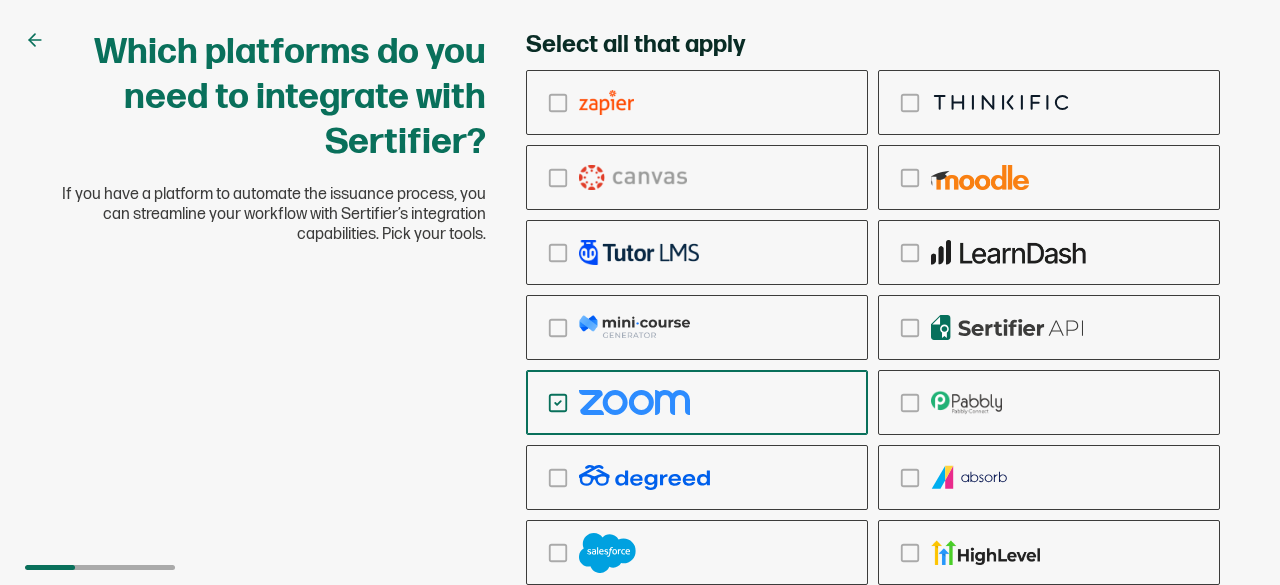 click on "Which platforms do you need to integrate with Sertifier?
If you have a platform to automate the issuance process, you can streamline your workflow with Sertifier’s integration capabilities. Pick your tools.
Select all that apply
Ringcentral Adobe Vedubox Kryterion PearsonVue CredSpark Prometric PSI Certiverse Caveon Question Mark Alpine [PERSON_NAME] Workato Salesforce Octopus Watershed PHP Ruby on Rails ProFinda Conduent STACK Kineo Community Brands Administrate Matrix NEO Intellum Docebo Cornerstone Saba SBX Brightspace/D2L Bridge Coursera NextThought NovoEd TopClass WBT Systems Thought Industries Google Classroom Schoology Blackboard Avallain Magnet Open edX Kajabi Skilljar Edcast Xapimed Modern Campus ReadyTech WordPress
Skip" at bounding box center (640, 292) 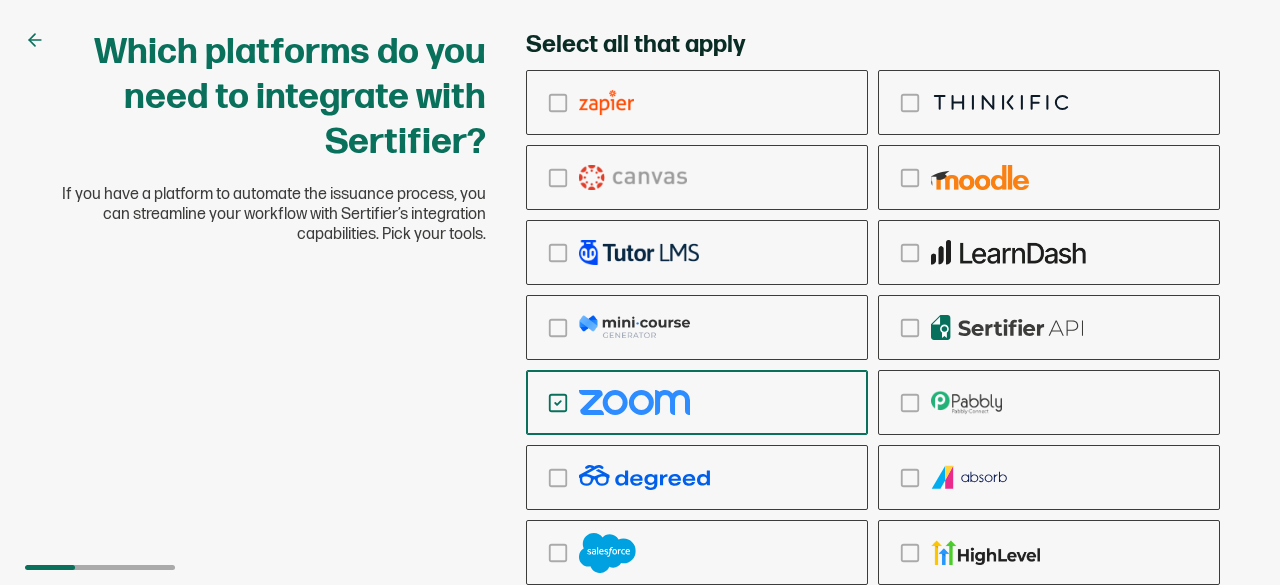 drag, startPoint x: 1138, startPoint y: 224, endPoint x: 1279, endPoint y: 632, distance: 431.67697 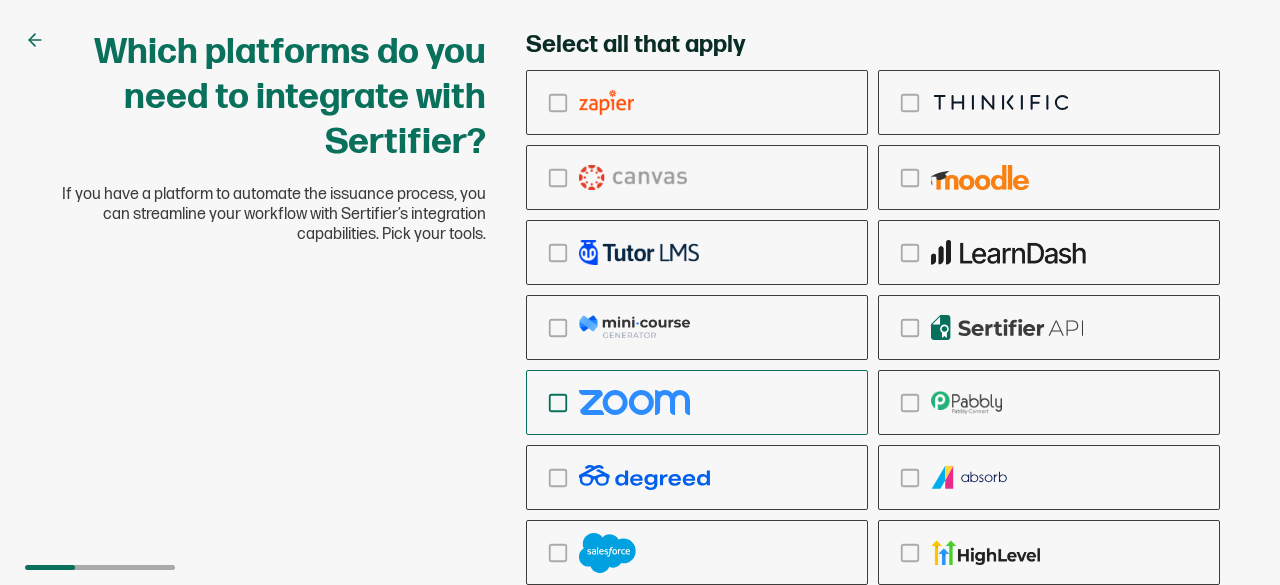 click at bounding box center [634, 402] 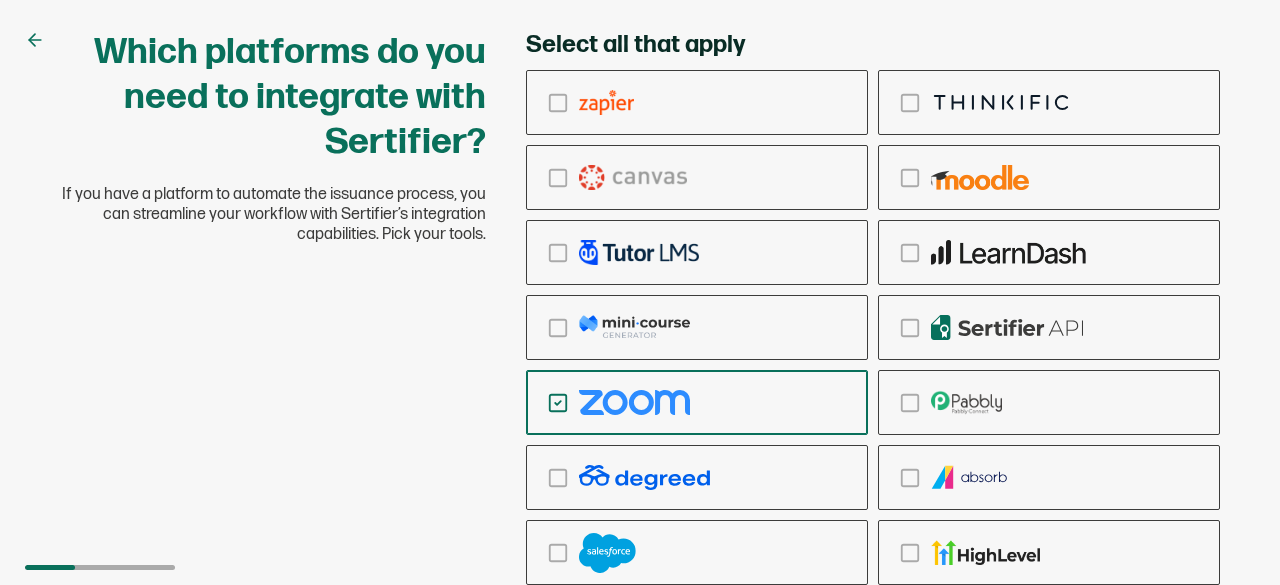 click on "Which platforms do you need to integrate with Sertifier?
If you have a platform to automate the issuance process, you can streamline your workflow with Sertifier’s integration capabilities. Pick your tools." at bounding box center (273, 137) 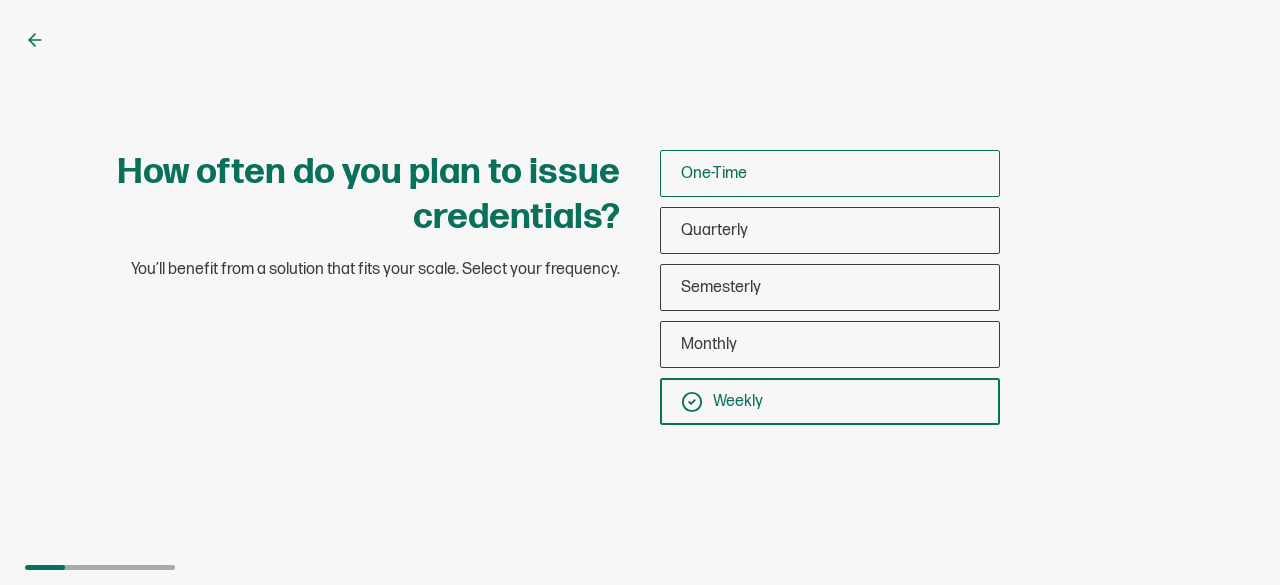 click on "One-Time" at bounding box center (714, 173) 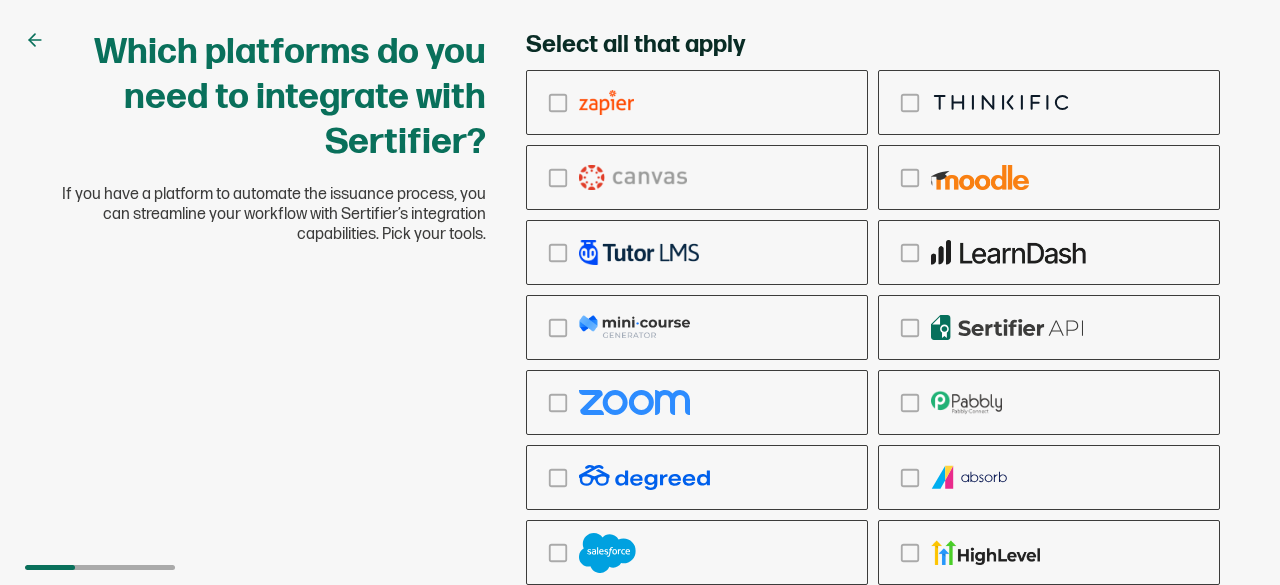 click on "Which platforms do you need to integrate with Sertifier?
If you have a platform to automate the issuance process, you can streamline your workflow with Sertifier’s integration capabilities. Pick your tools.
Select all that apply
Ringcentral Adobe Vedubox Kryterion PearsonVue CredSpark Prometric PSI Certiverse Caveon Question Mark Alpine [PERSON_NAME] Workato Salesforce Octopus Watershed PHP Ruby on Rails ProFinda Conduent STACK Kineo Community Brands Administrate Matrix NEO Intellum Docebo Cornerstone Saba SBX Brightspace/D2L Bridge Coursera NextThought NovoEd TopClass WBT Systems Thought Industries Google Classroom Schoology Blackboard Avallain Magnet Open edX Kajabi Skilljar Edcast Xapimed Modern Campus ReadyTech WordPress
Skip" at bounding box center (640, 292) 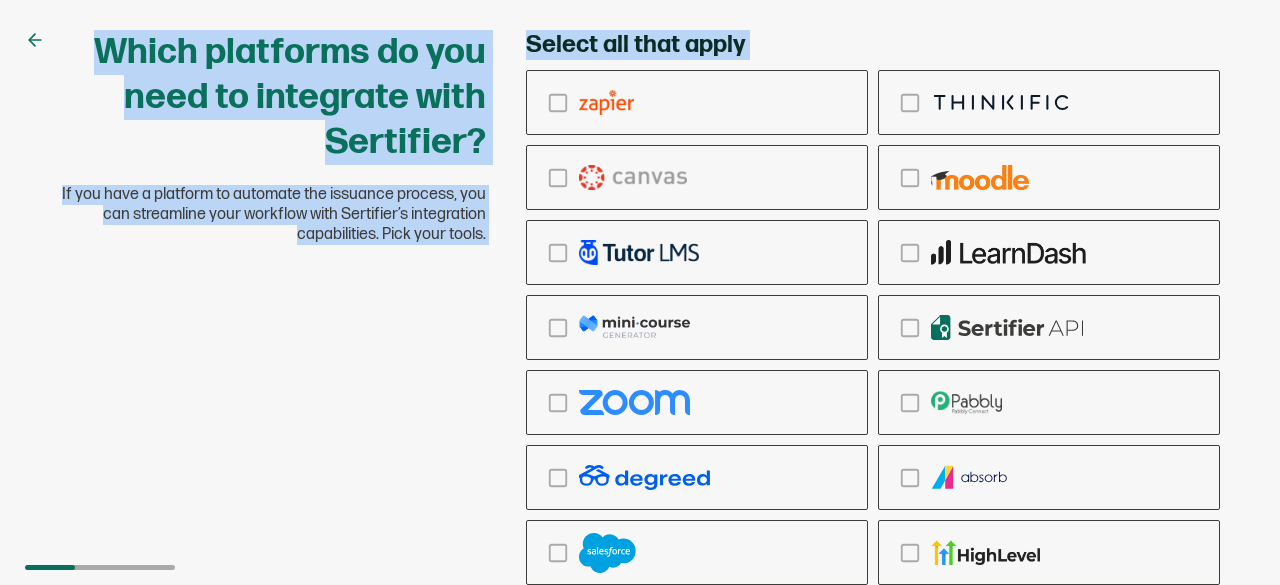 drag, startPoint x: 77, startPoint y: 37, endPoint x: 688, endPoint y: 631, distance: 852.14844 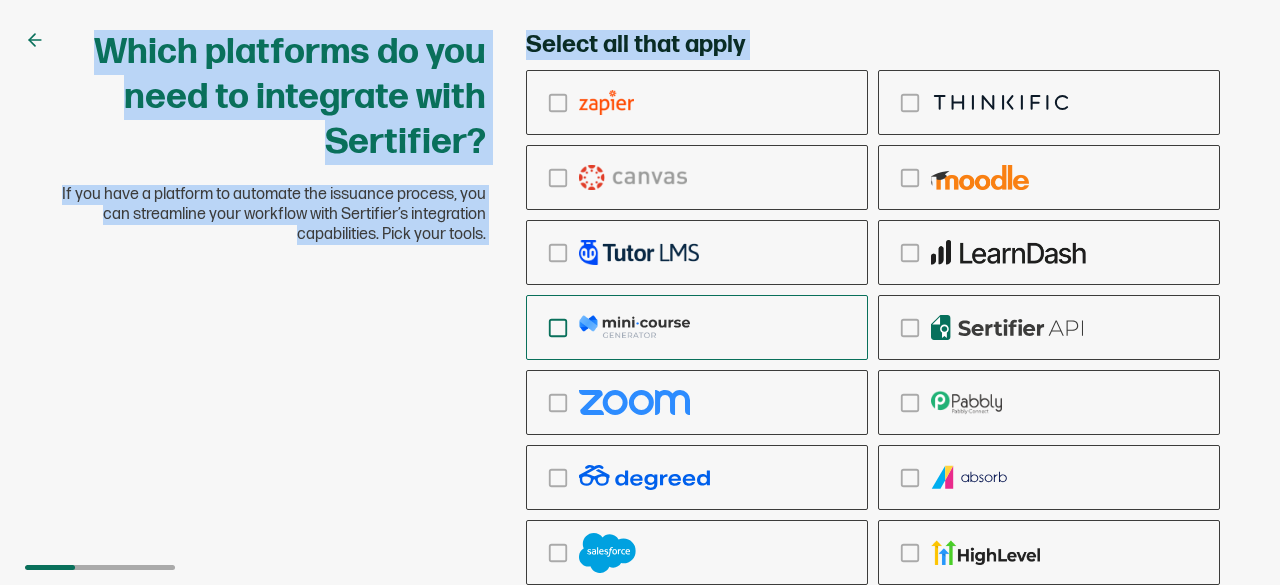 click at bounding box center (697, 327) 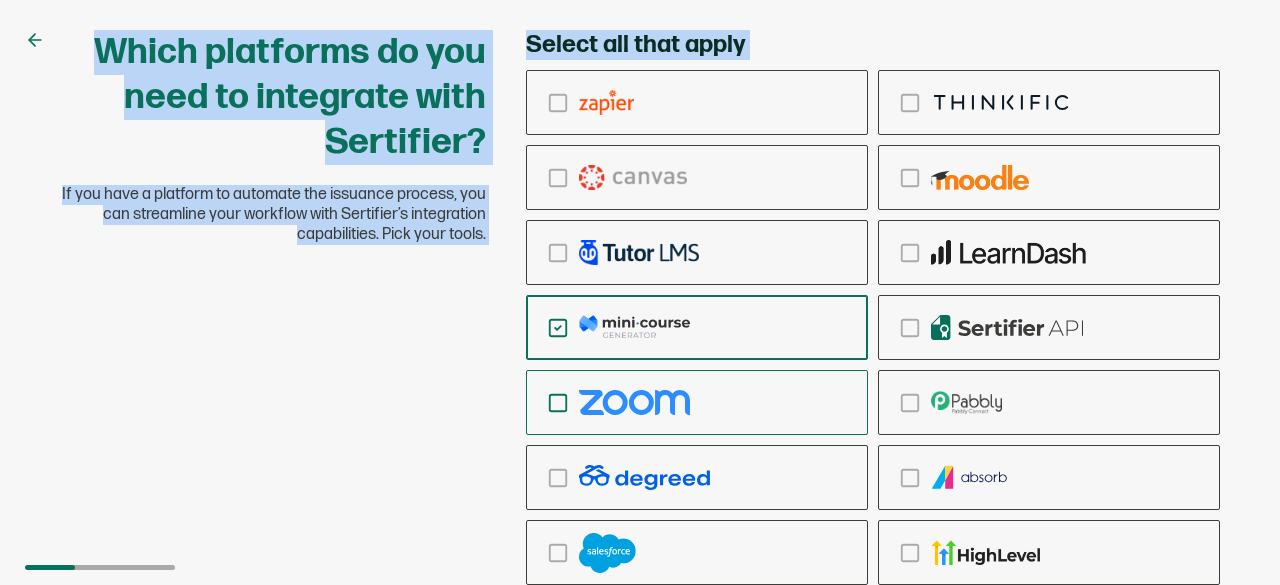 click at bounding box center (634, 402) 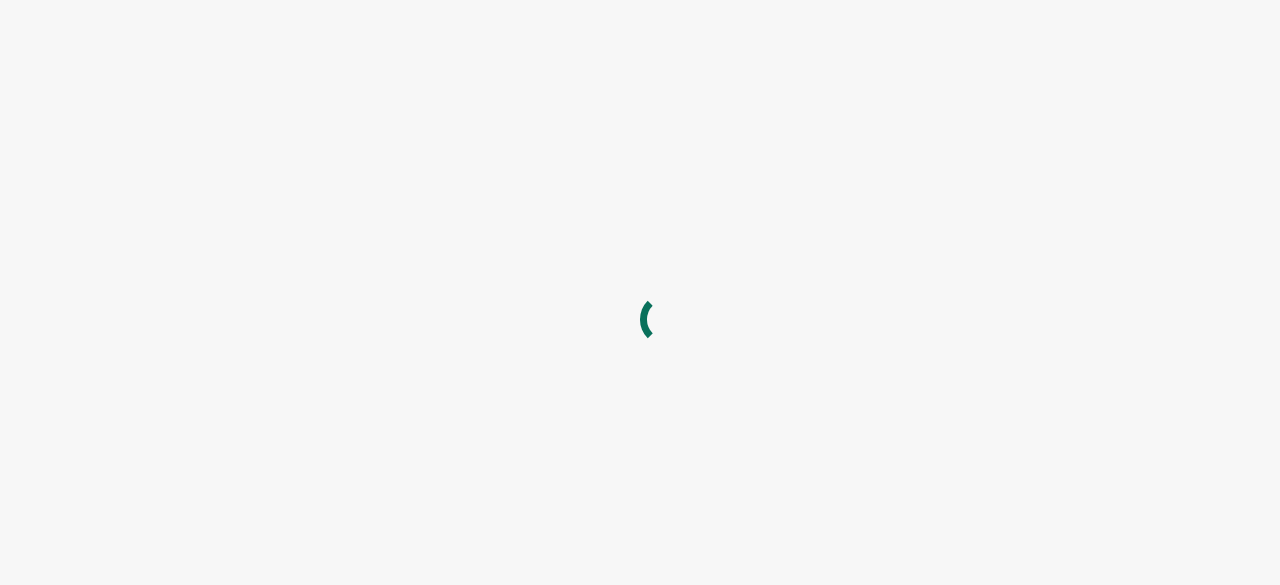 scroll, scrollTop: 0, scrollLeft: 0, axis: both 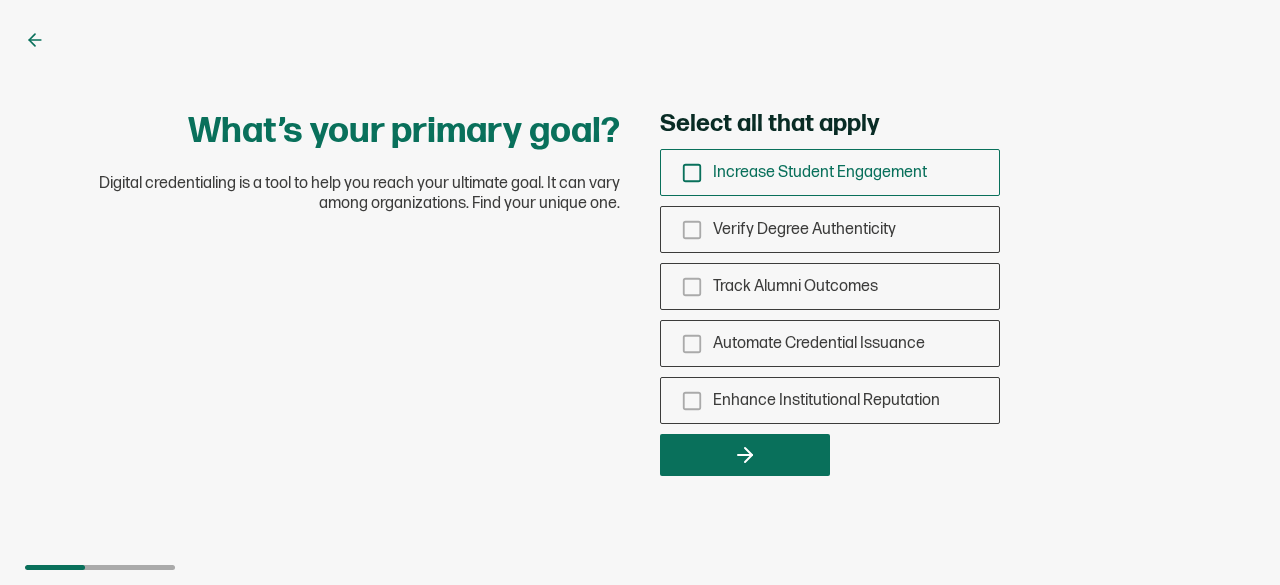 click on "Increase Student Engagement" at bounding box center [820, 172] 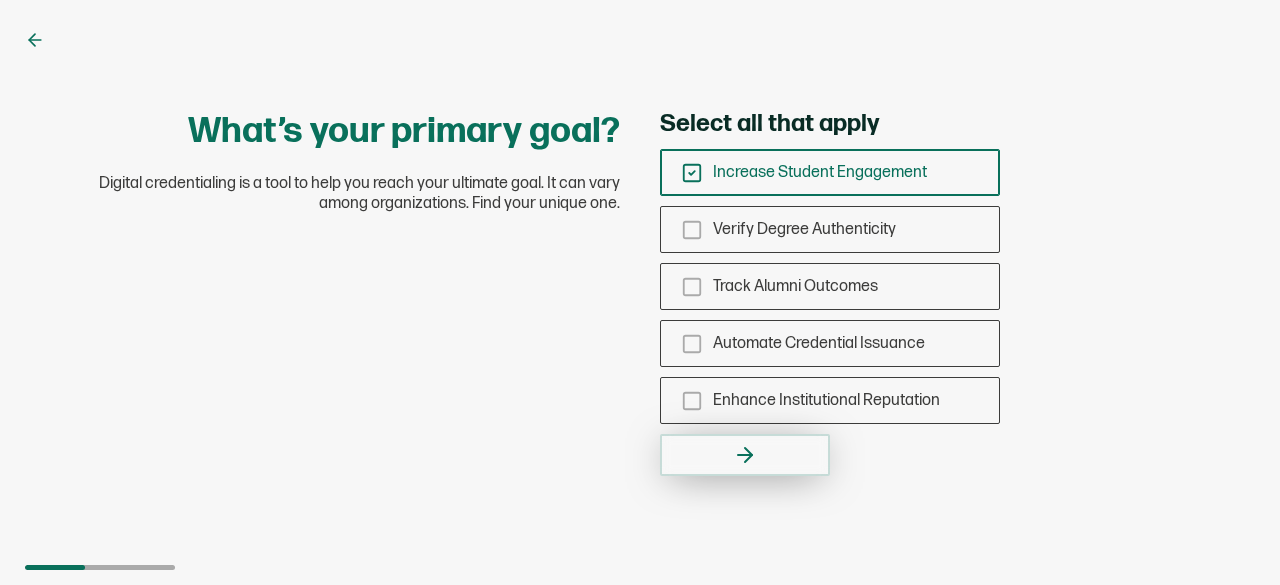click at bounding box center [745, 455] 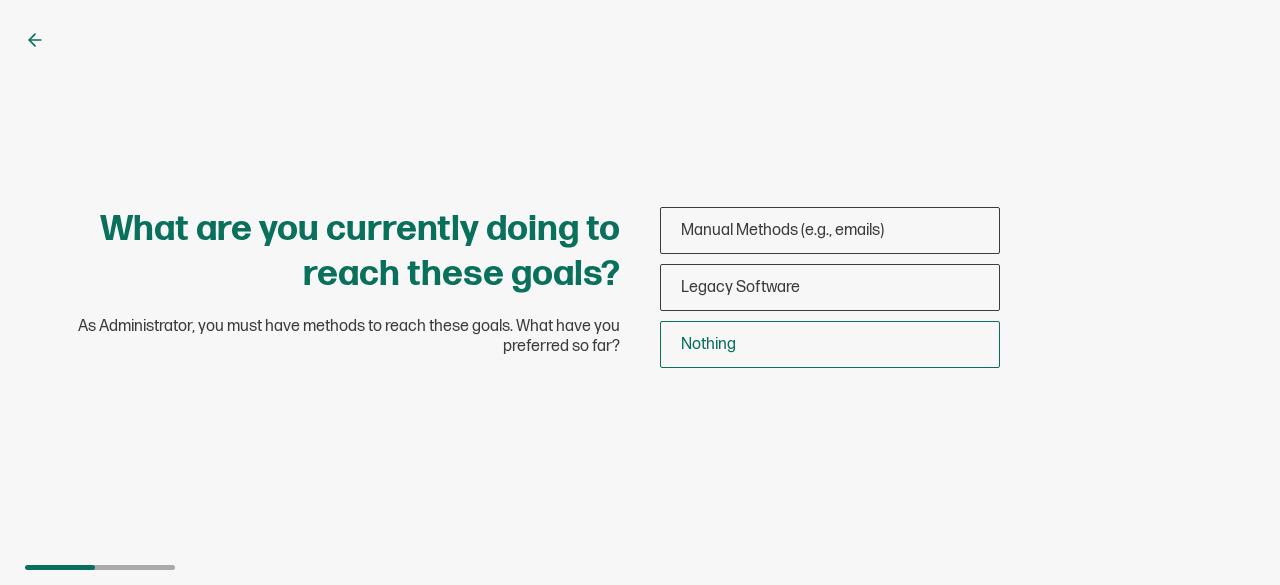 click on "Nothing" at bounding box center [830, 344] 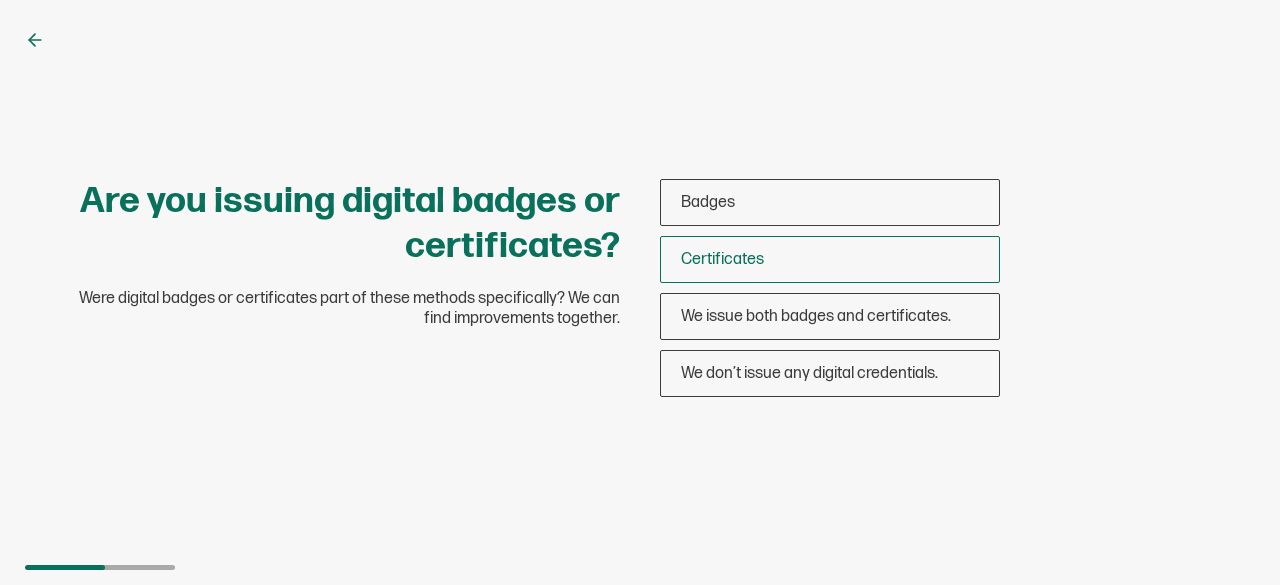click on "Certificates" at bounding box center [830, 259] 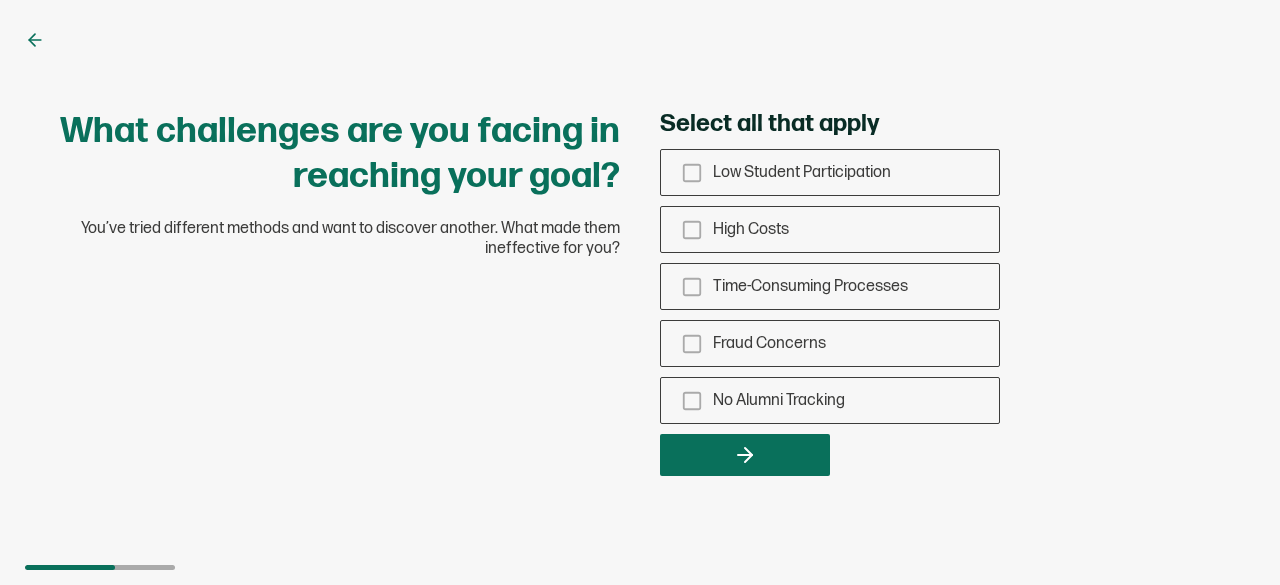 click on "Low Student Participation   High Costs   Time-Consuming Processes   Fraud Concerns   No Alumni Tracking" at bounding box center (830, 286) 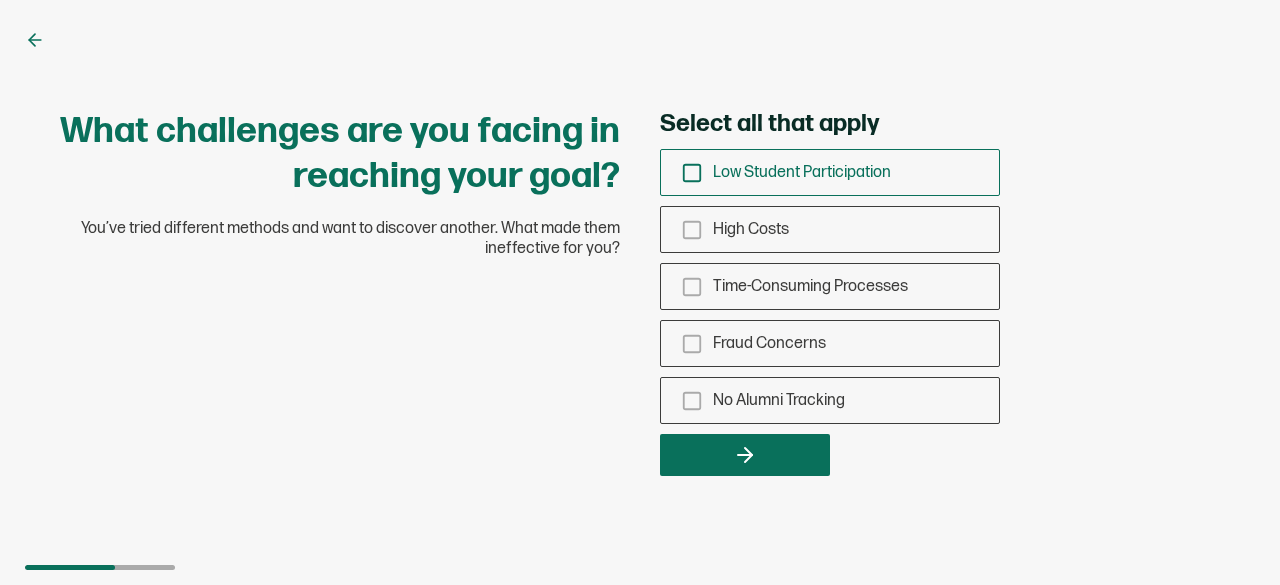 click on "Low Student Participation" at bounding box center (830, 172) 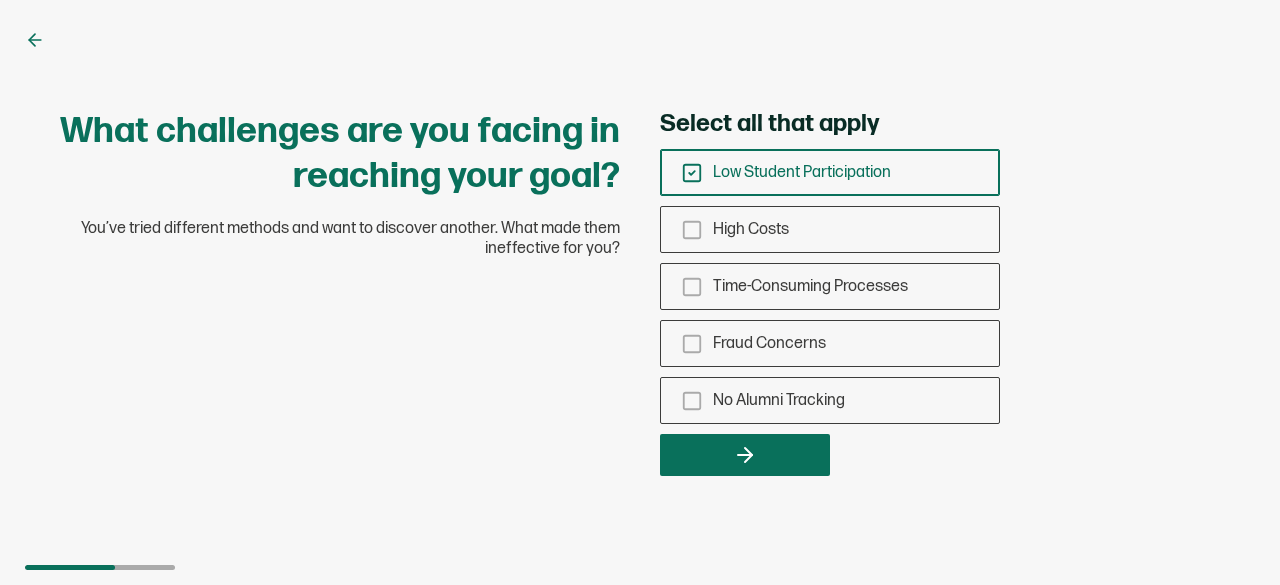 click on "What challenges are you facing in reaching your goal?
You’ve tried different methods and want to discover another. What made them ineffective for you?
Select all that apply
Low Student Participation   High Costs   Time-Consuming Processes   Fraud Concerns   No Alumni Tracking" at bounding box center (640, 292) 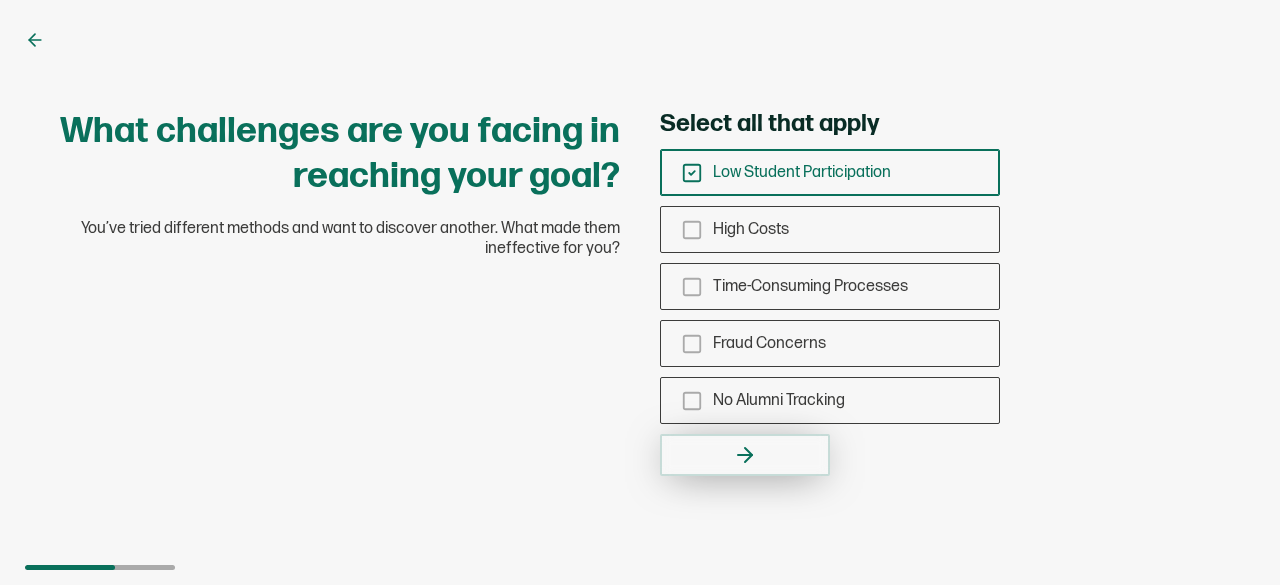 click at bounding box center (745, 455) 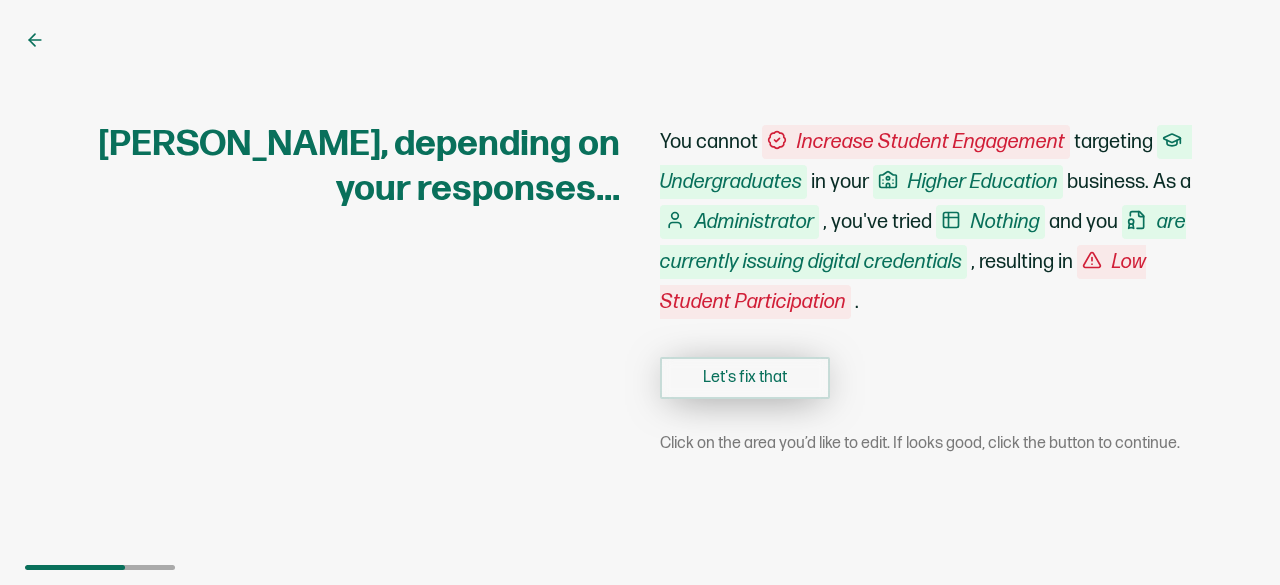 click on "Let's fix that" at bounding box center [745, 378] 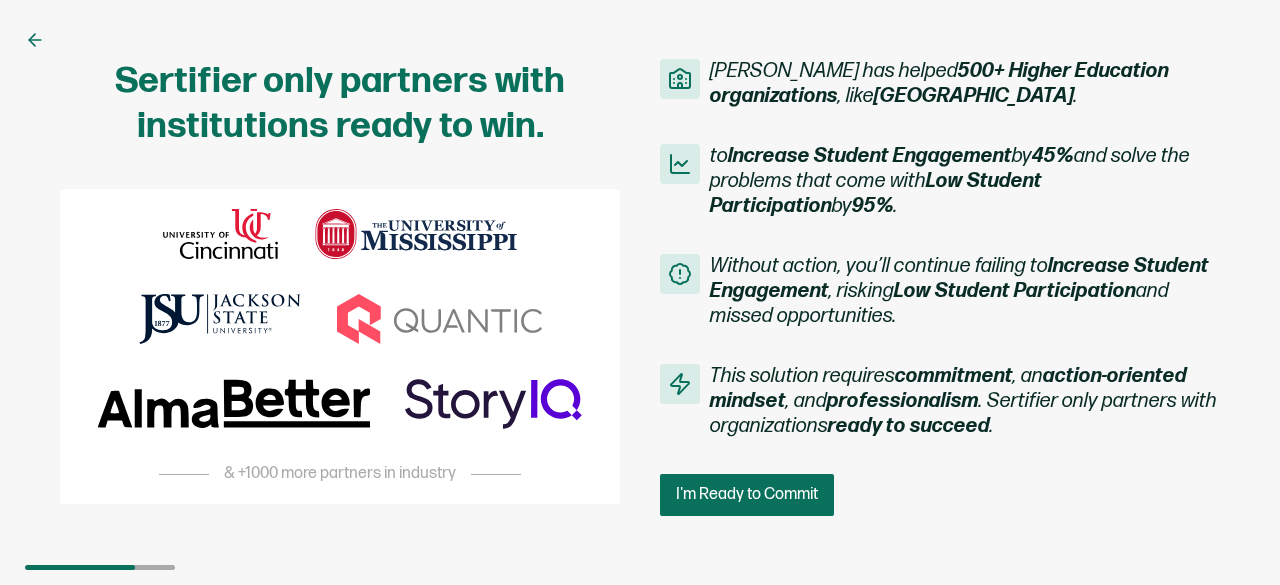 click on "Sertifier has helped  500+ Higher Education organizations , like  University of Cincinnati .     to  Increase Student Engagement  by  45%  and solve the problems that come with  Low Student Participation  by  95% .     Without action, you’ll continue failing to  Increase Student Engagement , risking  Low Student Participation  and missed opportunities.     This solution requires  commitment , an  action-oriented mindset , and  professionalism . Sertifier only partners with organizations  ready to succeed .
I'm Ready to Commit" at bounding box center [940, 292] 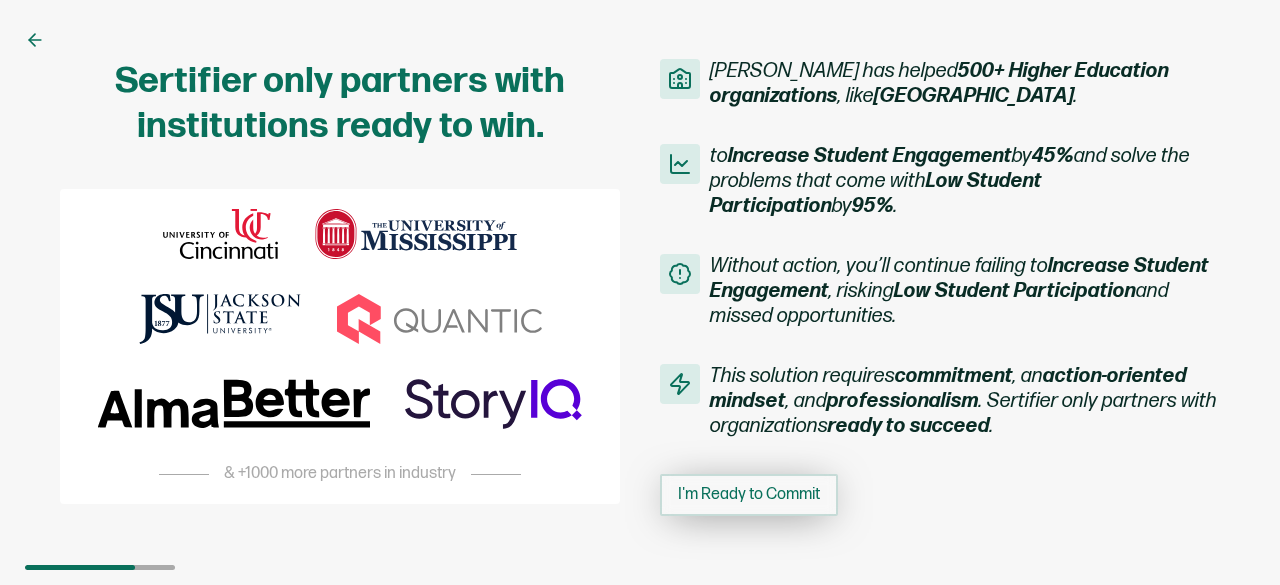 click on "I'm Ready to Commit" at bounding box center (749, 495) 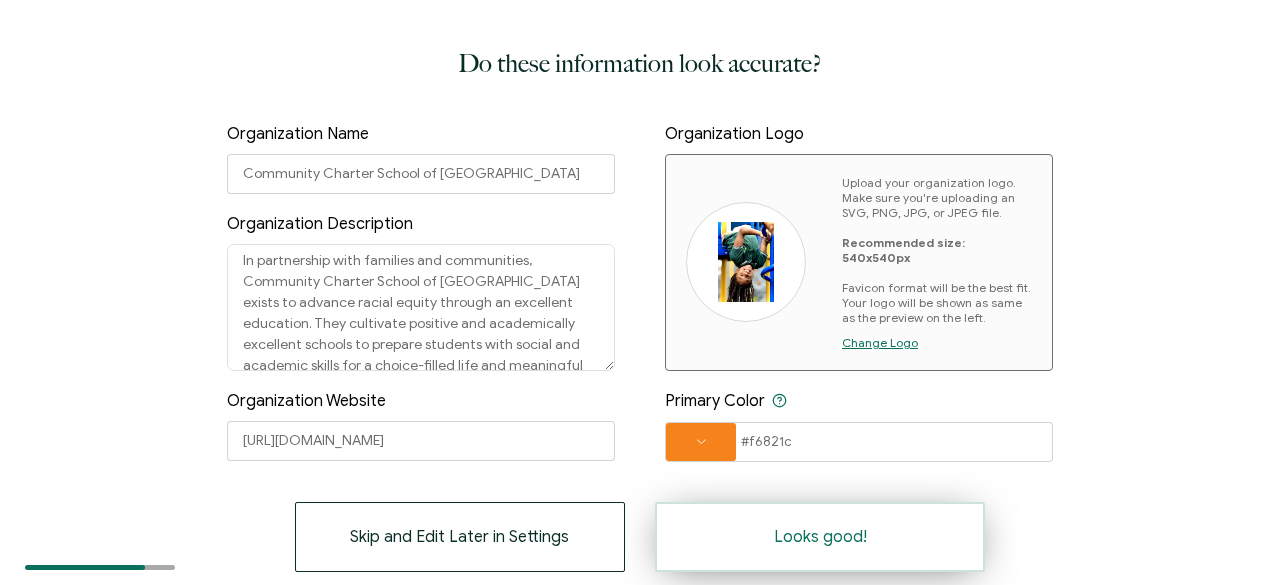 click on "Looks good!" at bounding box center [820, 537] 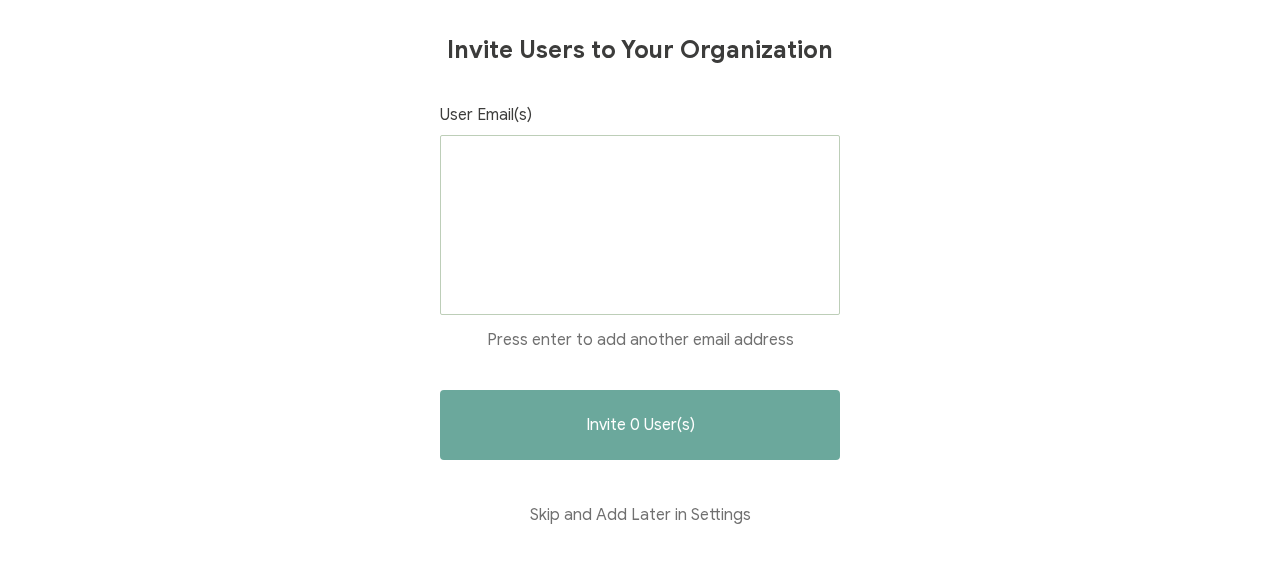 click at bounding box center [640, 225] 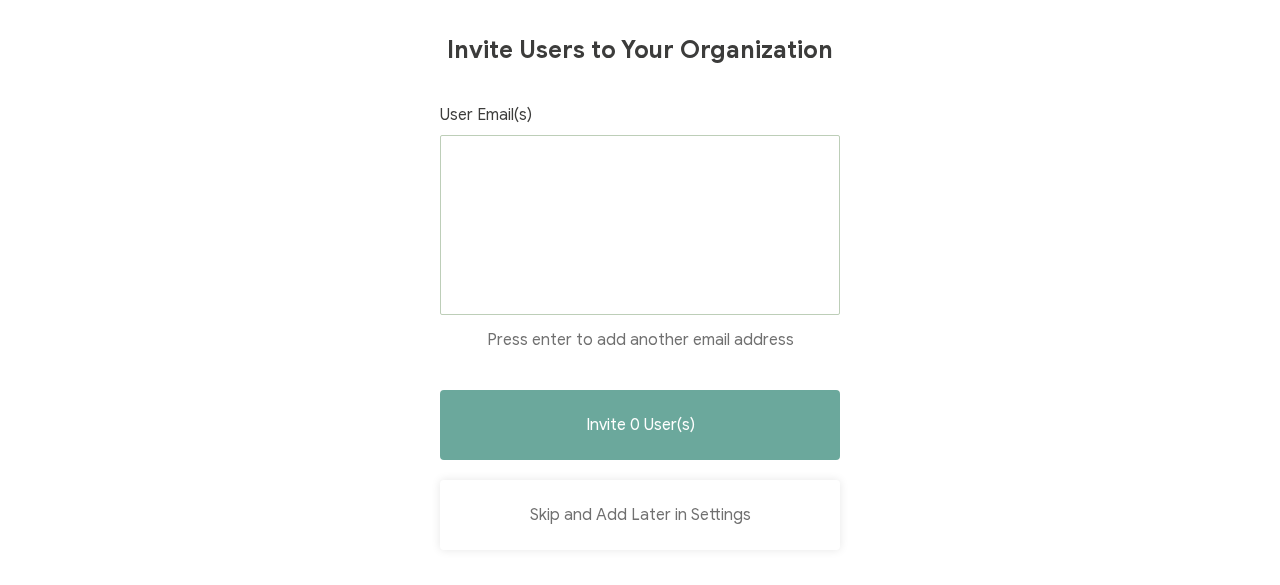 click on "Skip and Add Later in Settings" at bounding box center [640, 515] 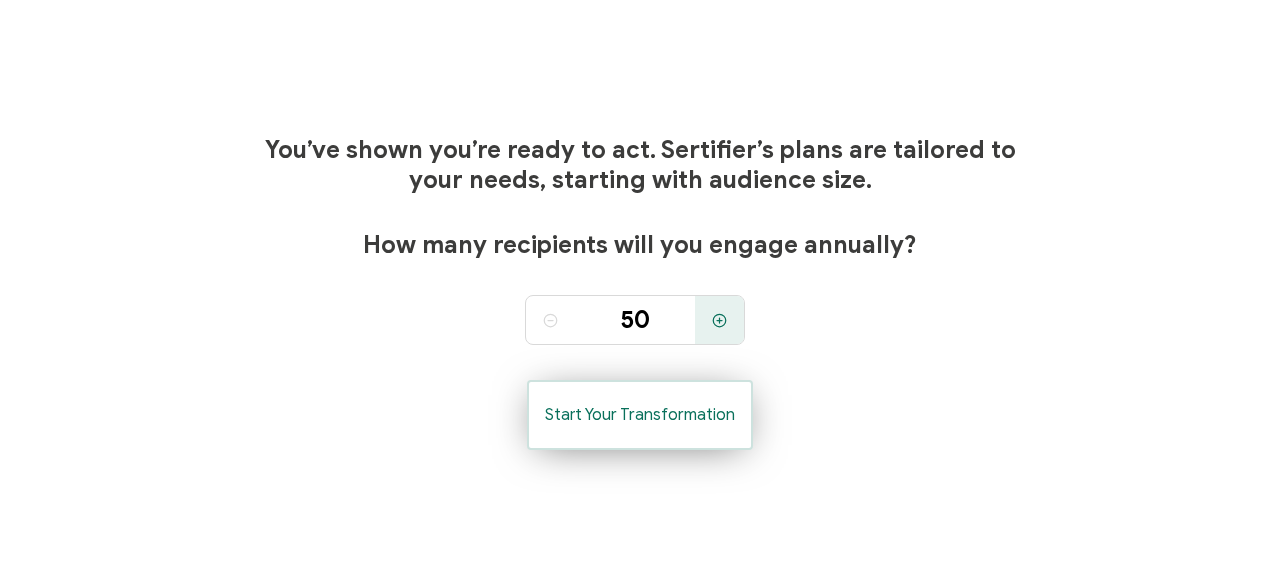 click on "Start Your Transformation" at bounding box center (640, 415) 